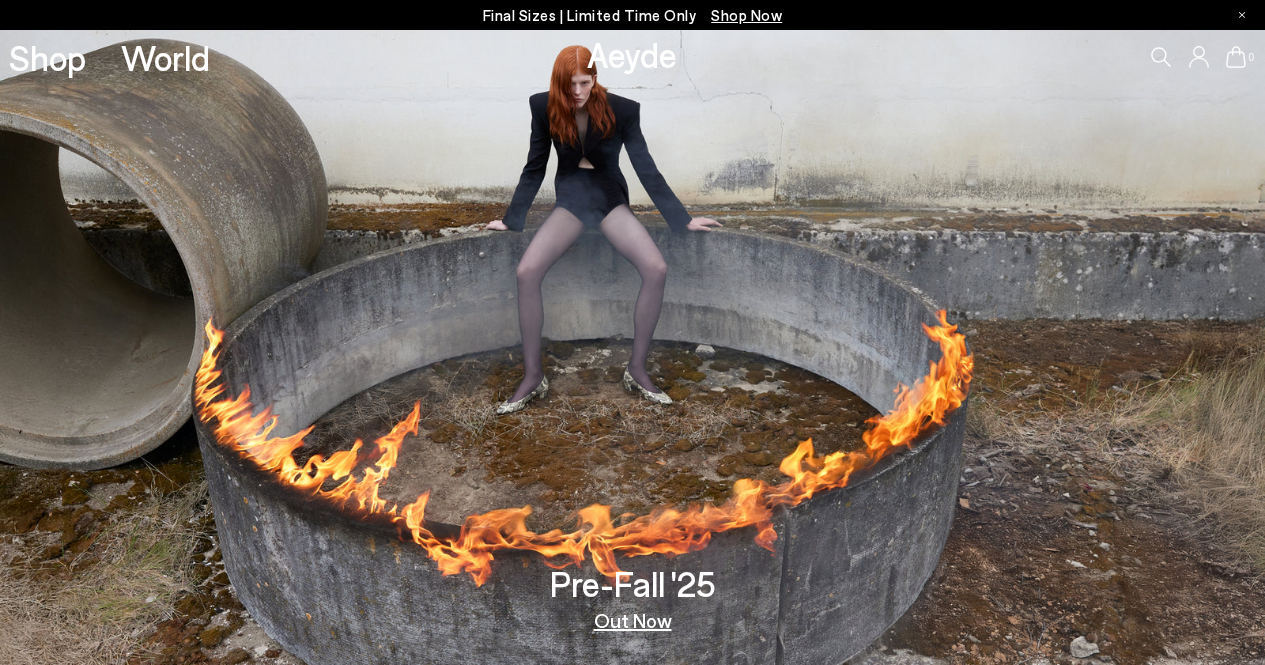 scroll, scrollTop: 0, scrollLeft: 0, axis: both 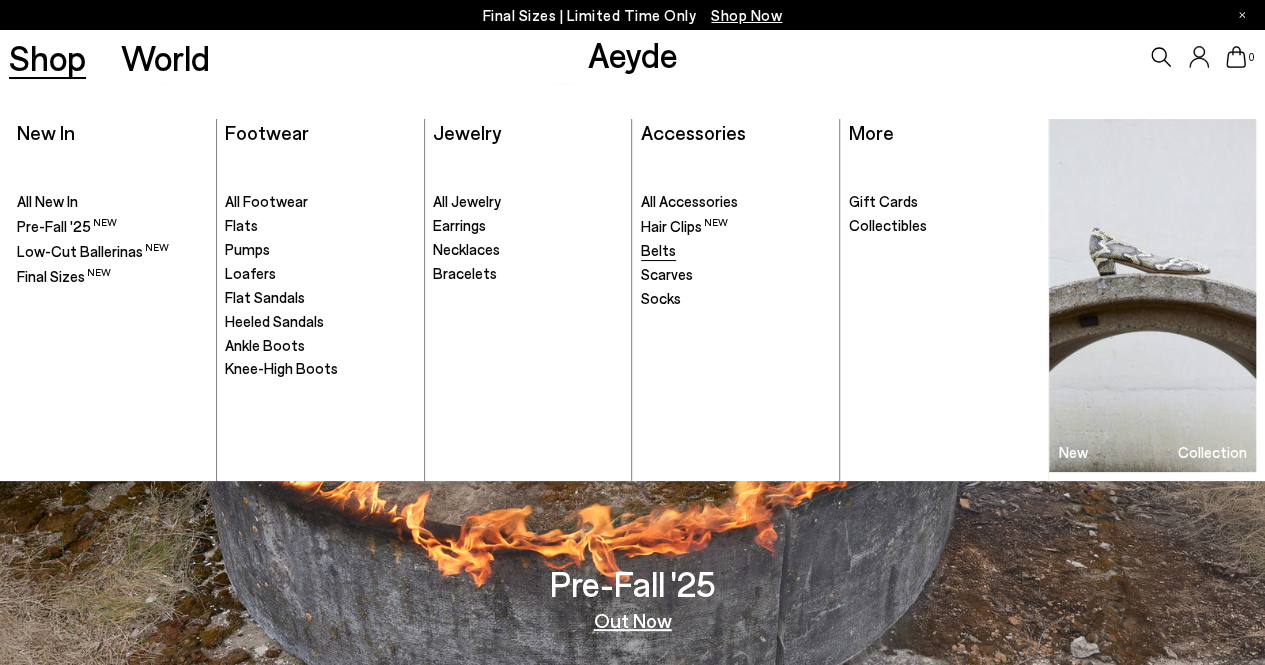 click on "Belts" at bounding box center [658, 250] 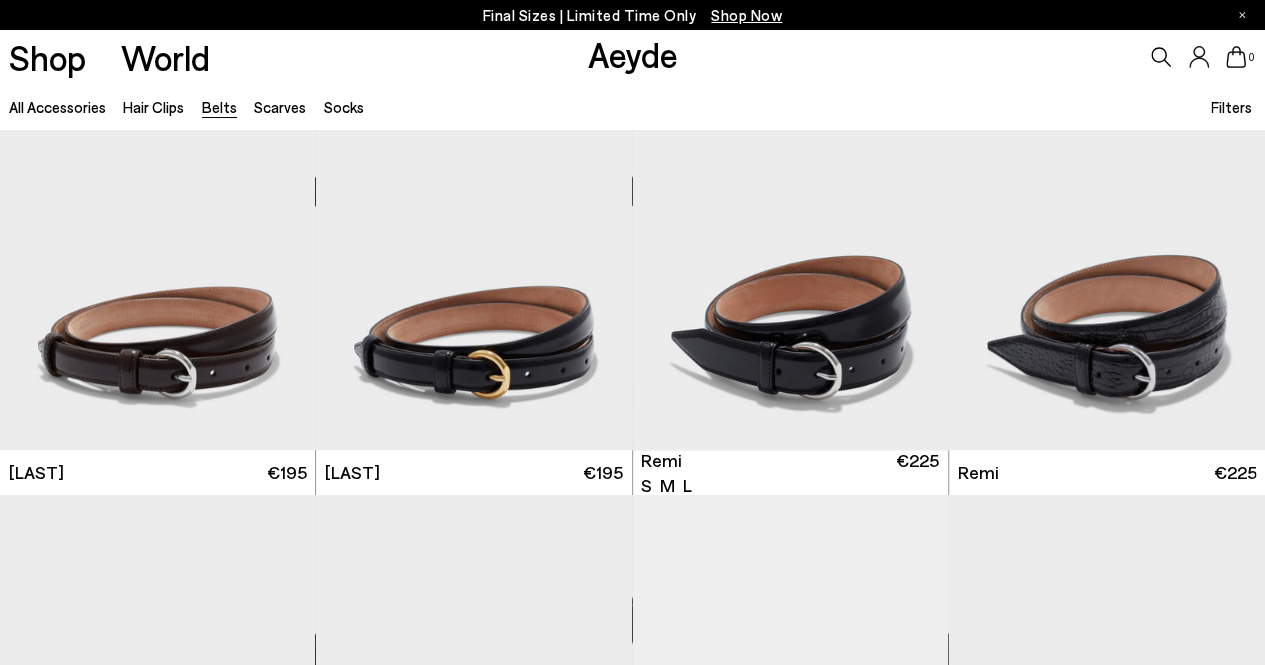 scroll, scrollTop: 518, scrollLeft: 0, axis: vertical 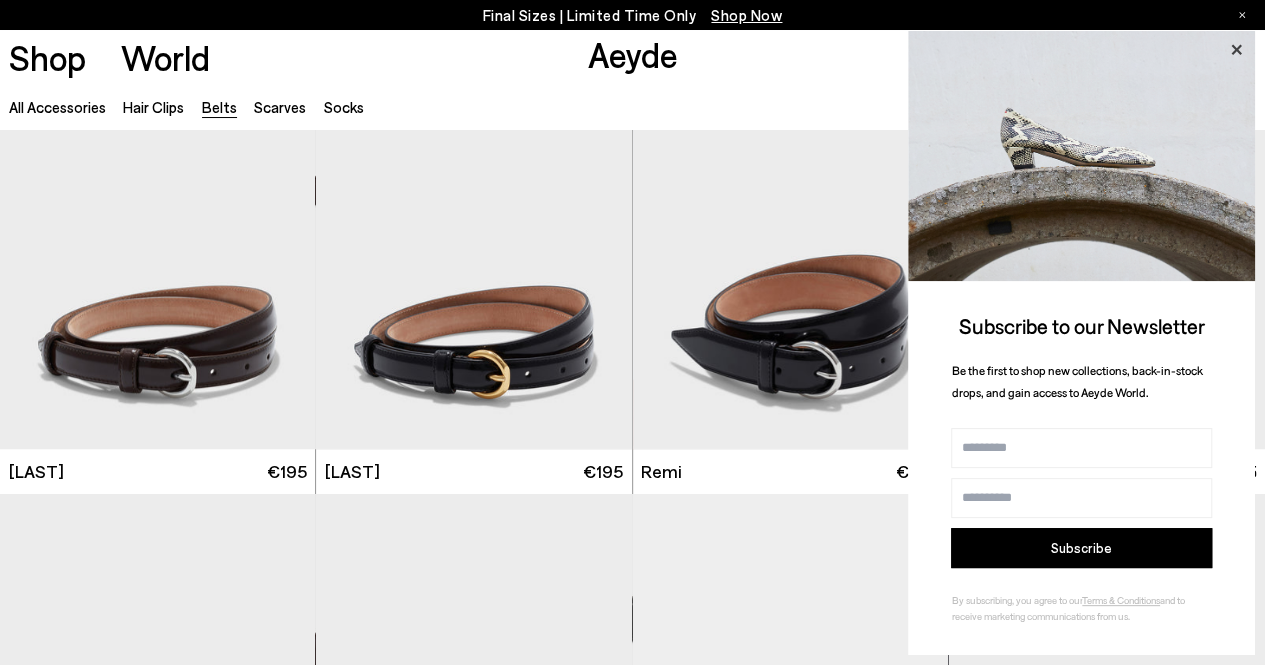 click 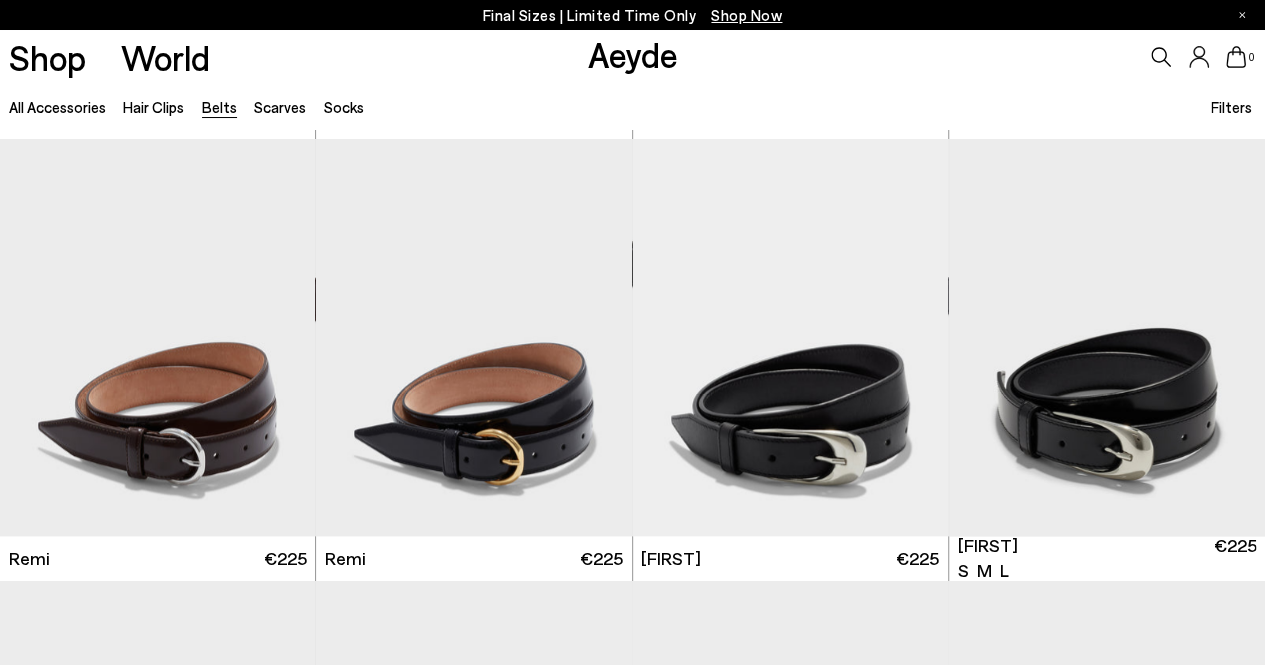 scroll, scrollTop: 877, scrollLeft: 0, axis: vertical 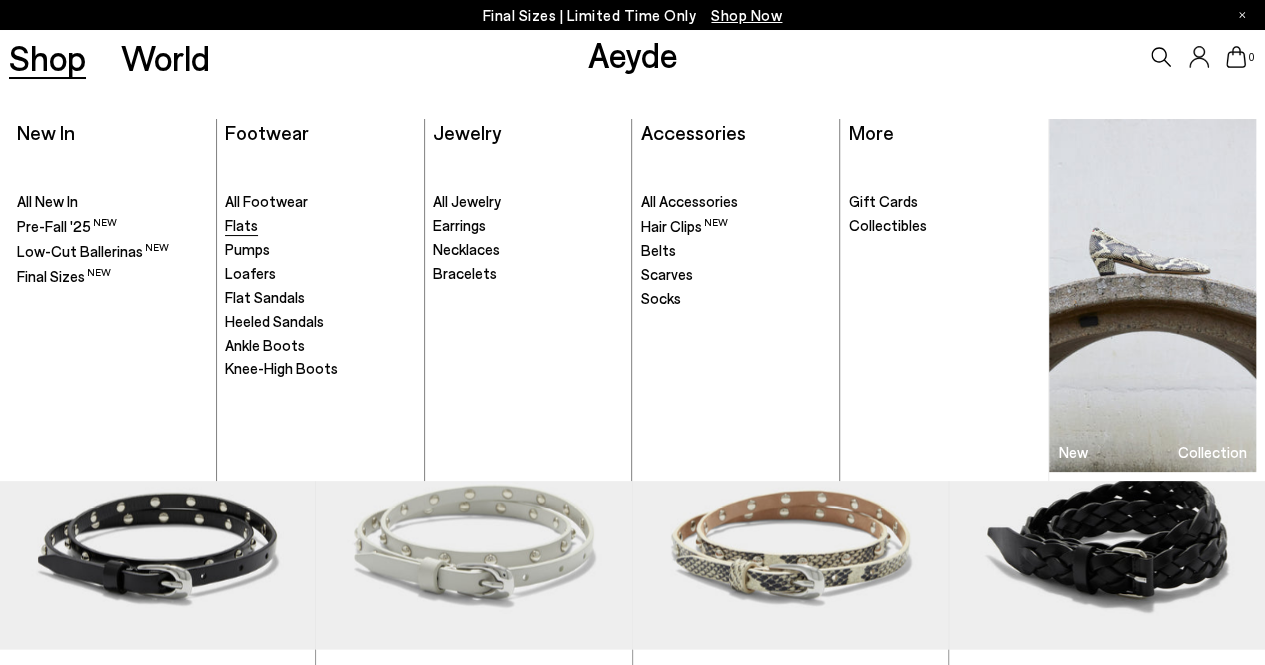 click on "Flats" at bounding box center (241, 225) 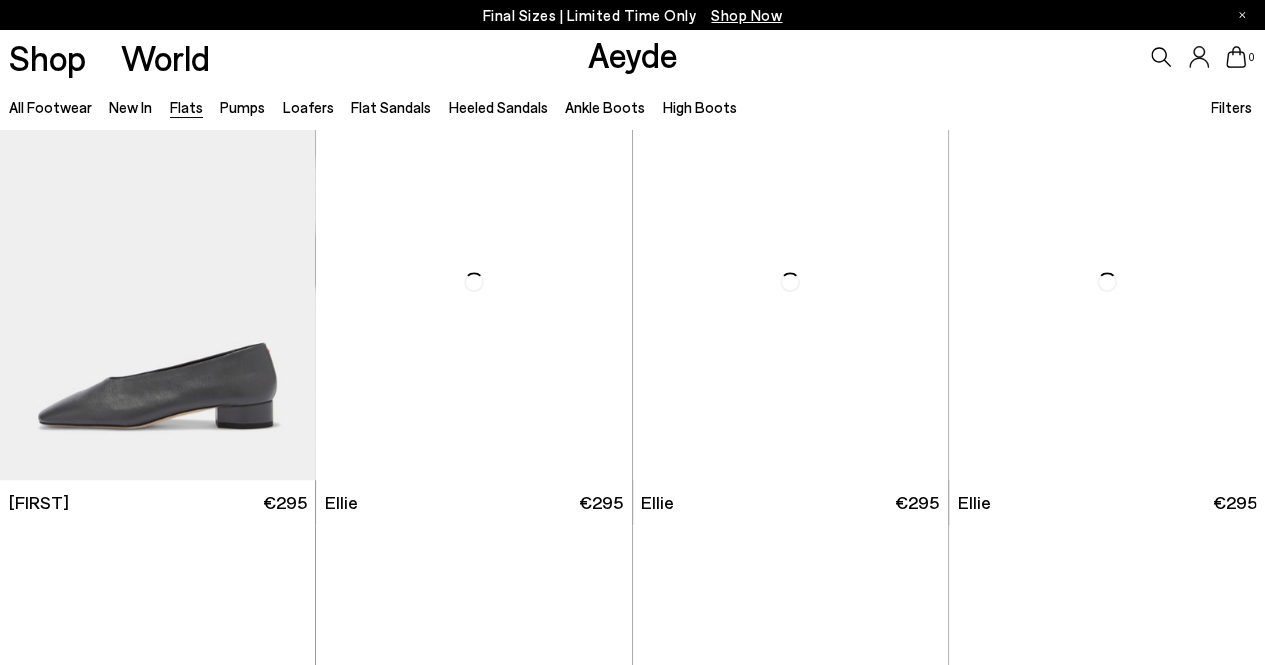 scroll, scrollTop: 488, scrollLeft: 0, axis: vertical 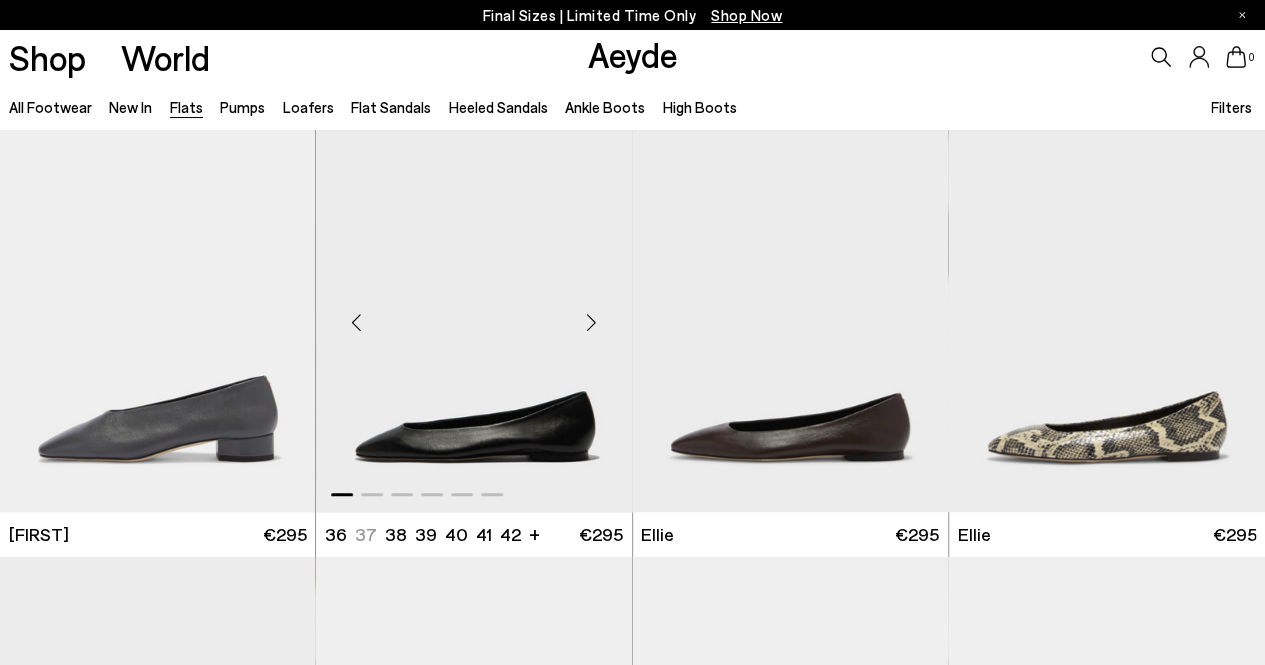 click at bounding box center (475, 314) 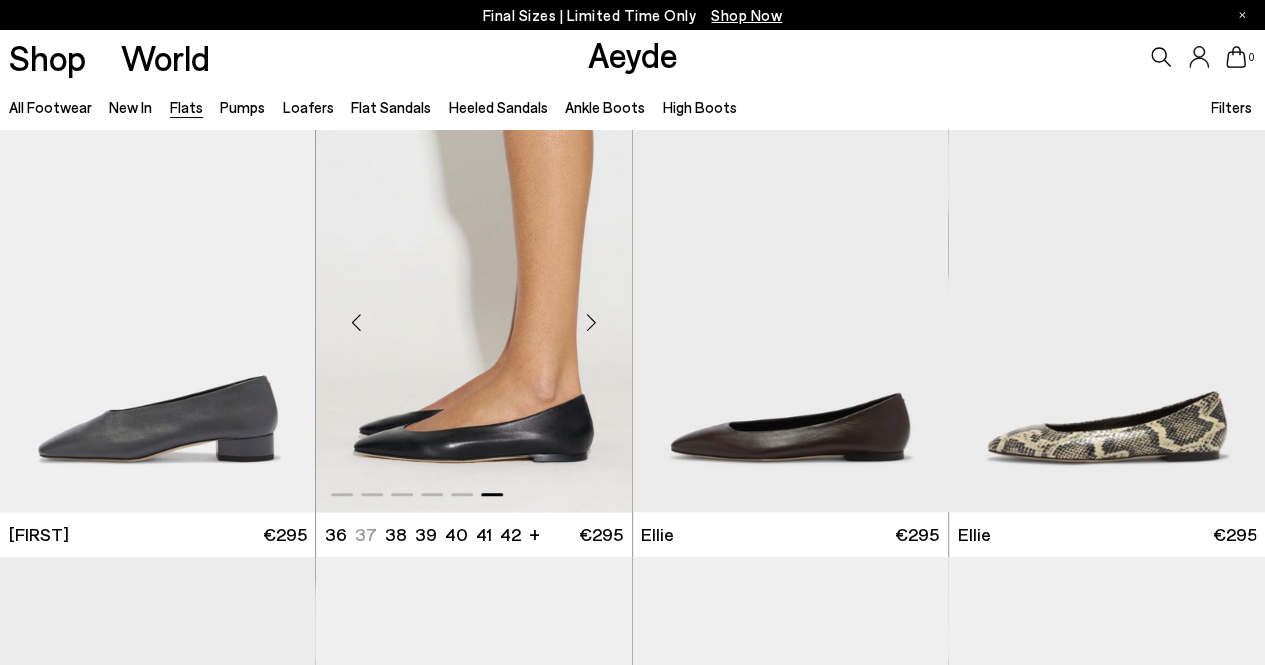 click at bounding box center (592, 322) 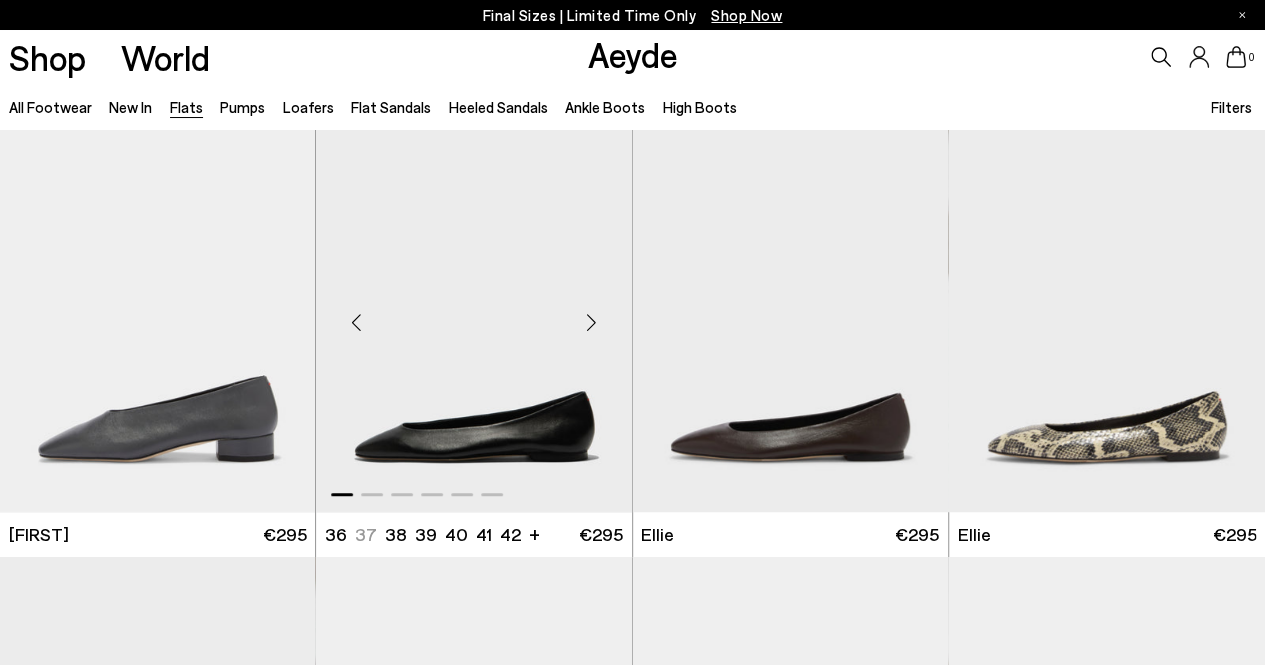 click at bounding box center [592, 322] 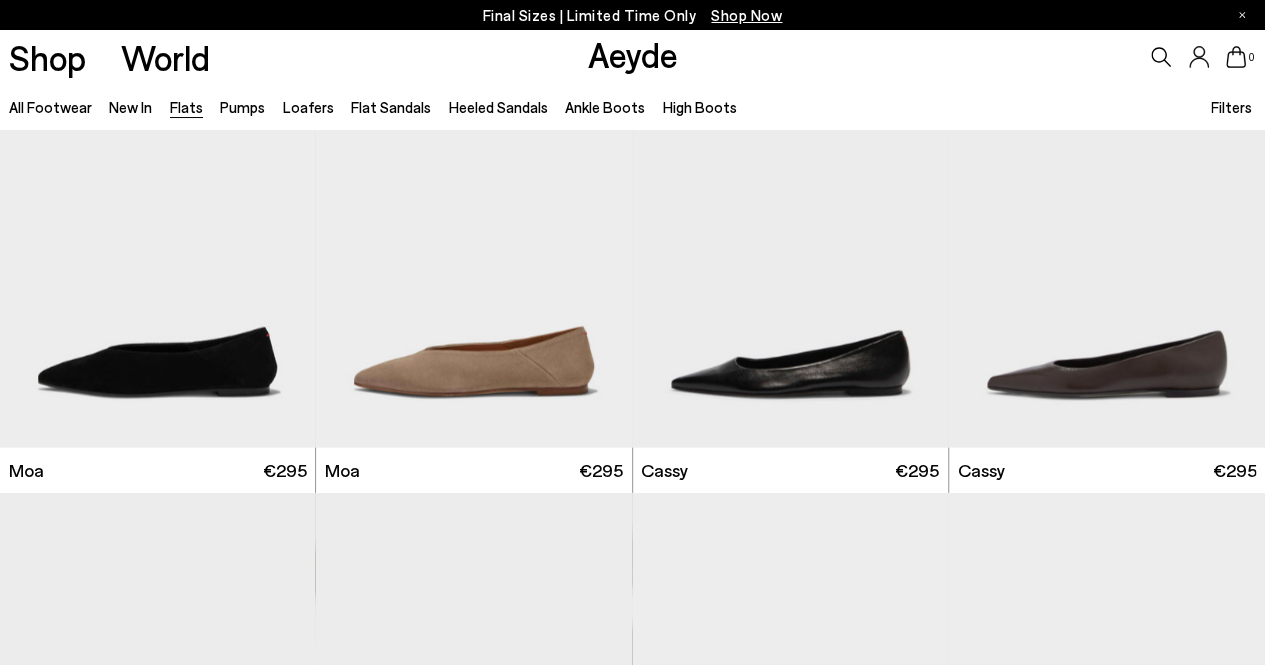 scroll, scrollTop: 2287, scrollLeft: 0, axis: vertical 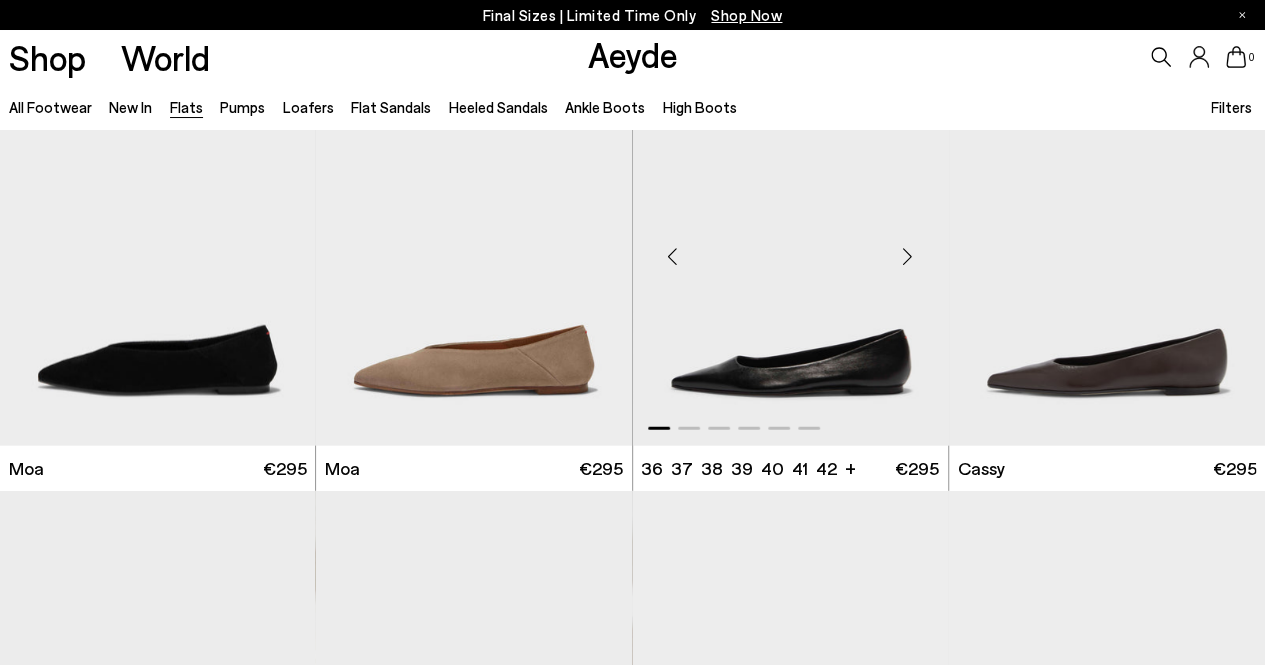 click at bounding box center (908, 256) 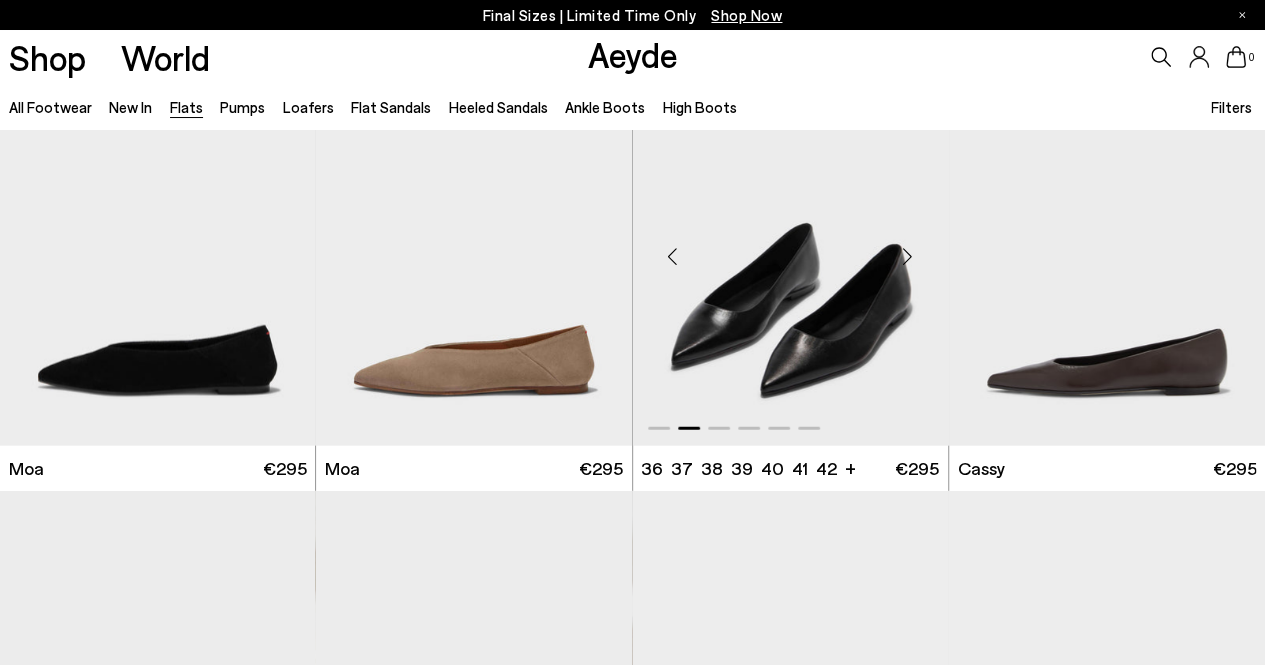 click at bounding box center [908, 256] 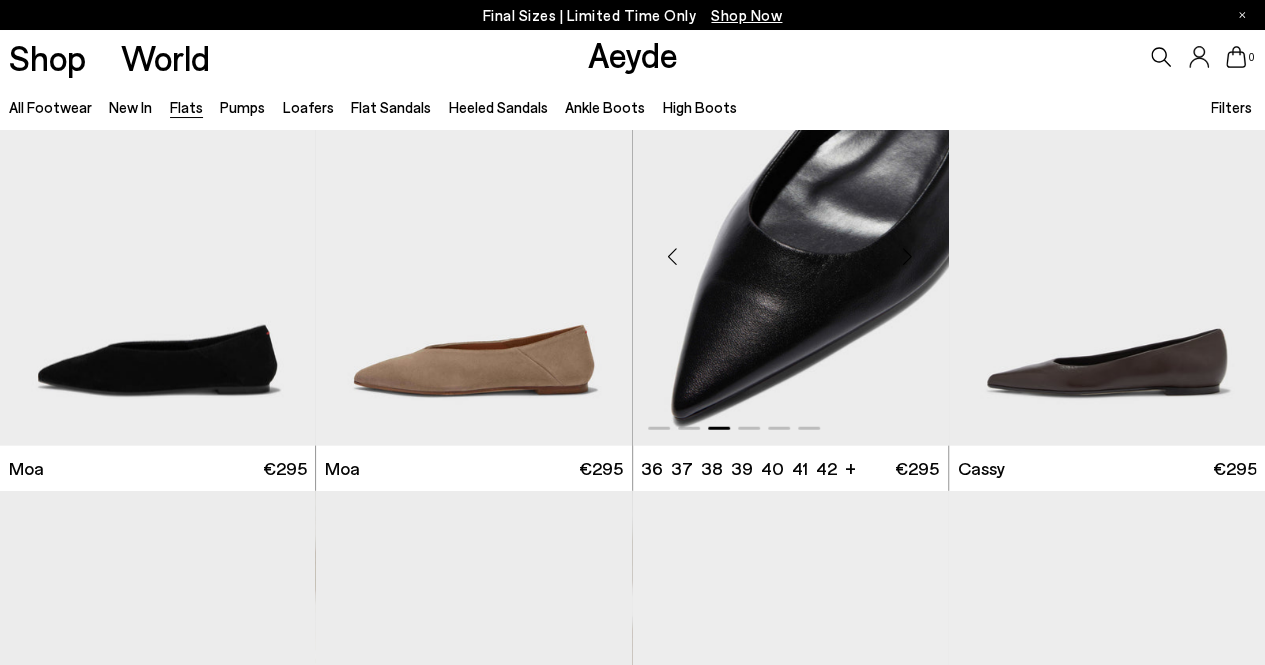 click at bounding box center [908, 256] 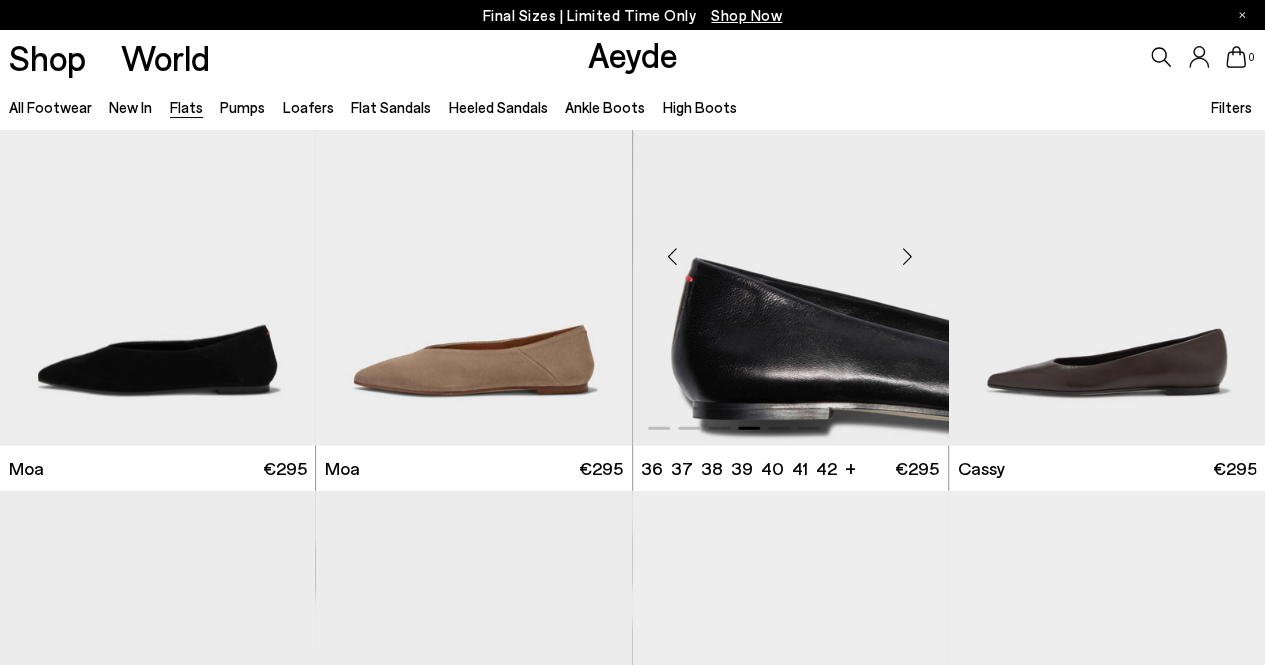 click at bounding box center [908, 256] 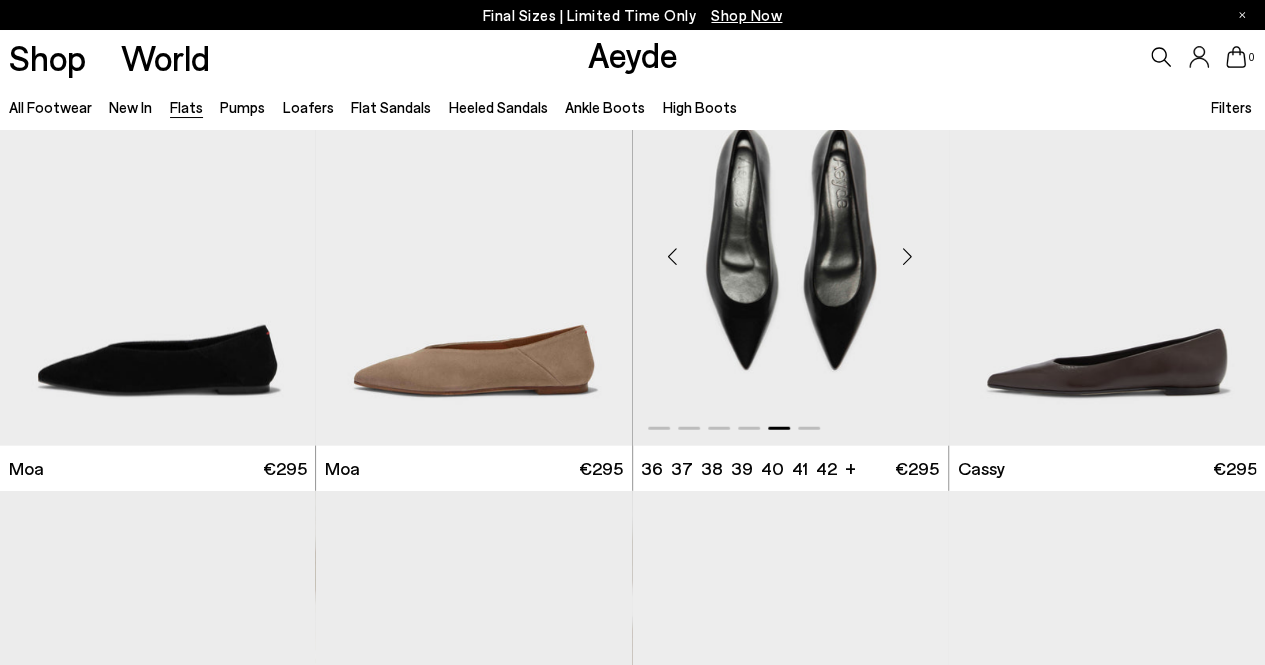 click at bounding box center (908, 256) 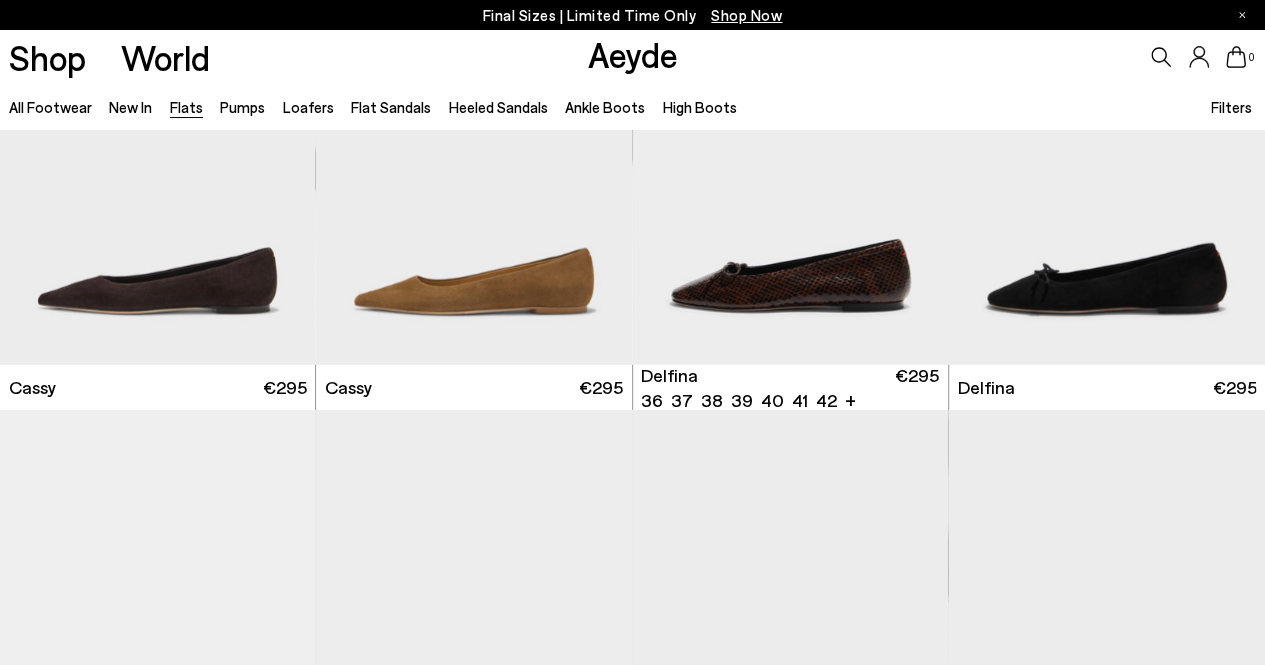 scroll, scrollTop: 2813, scrollLeft: 0, axis: vertical 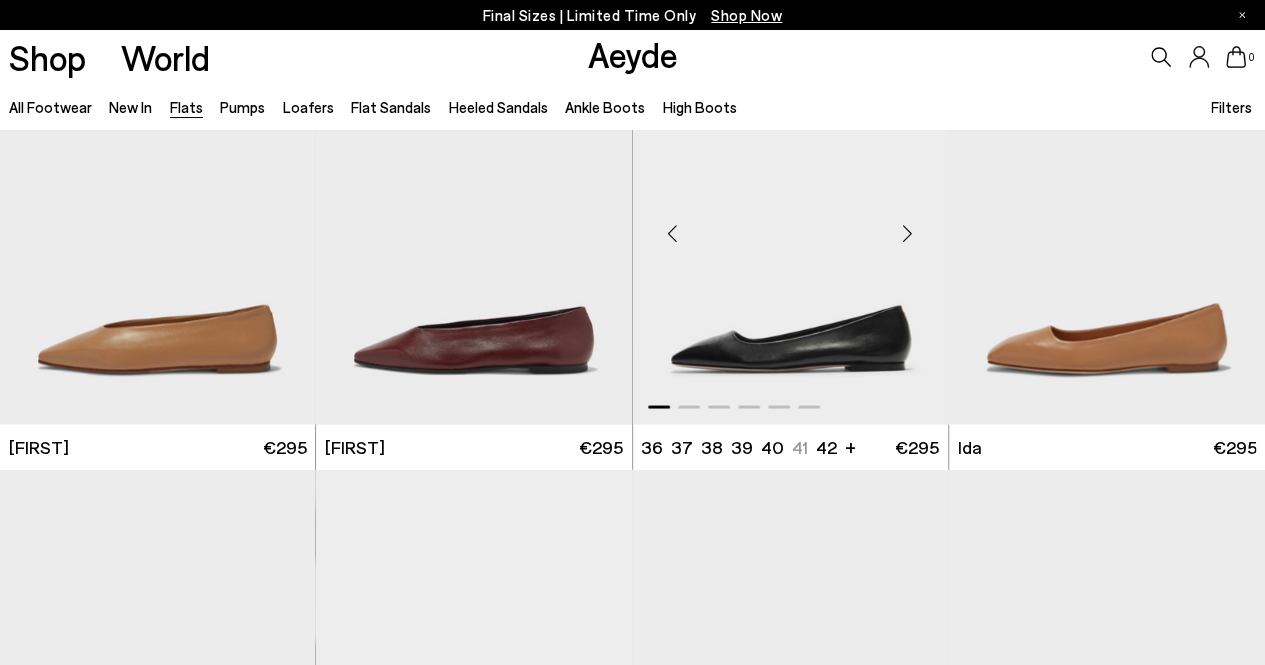 click at bounding box center [908, 234] 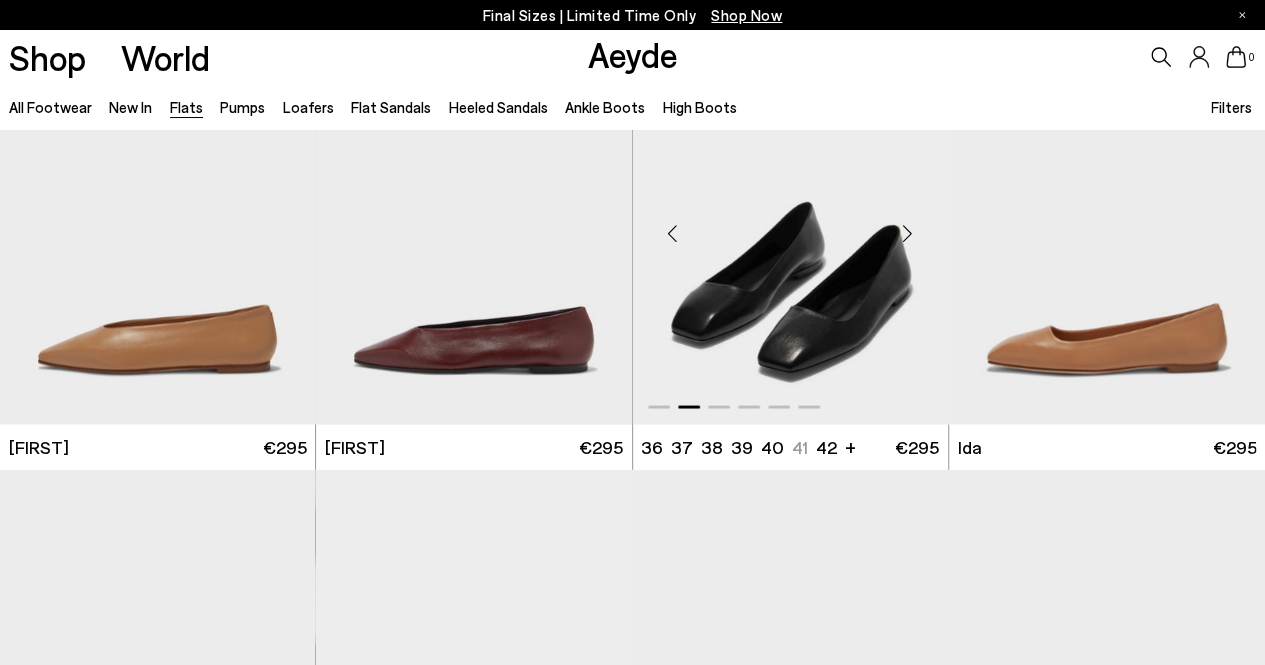 click at bounding box center [908, 234] 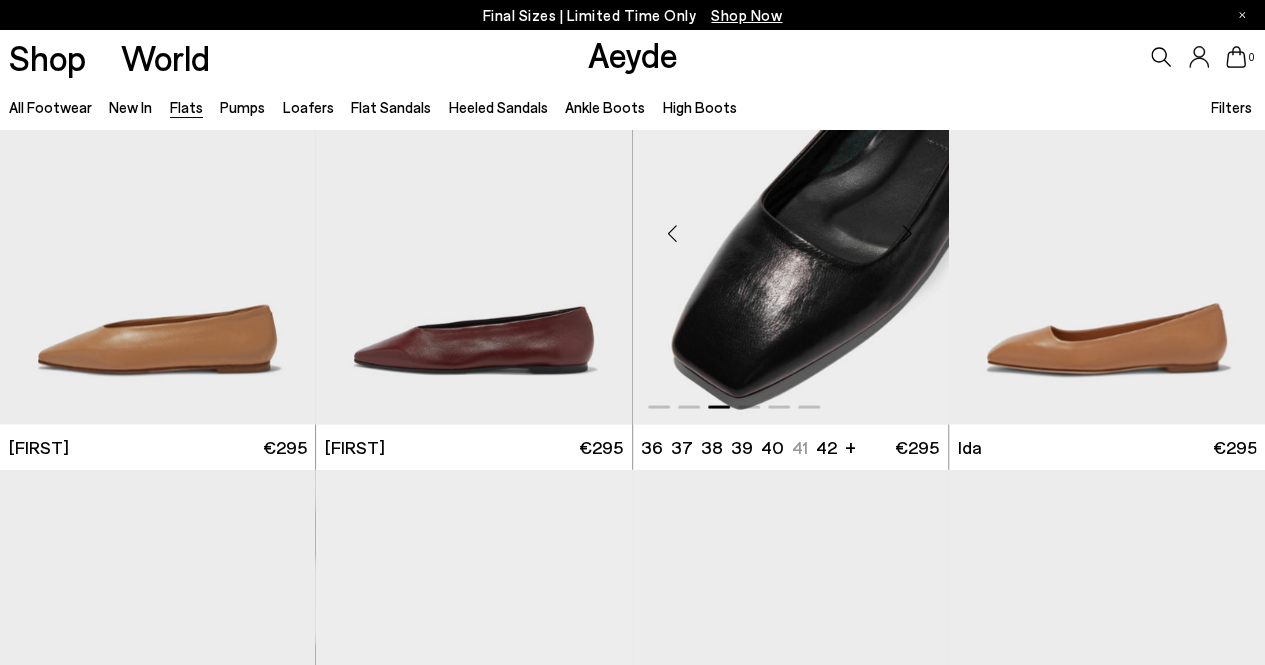 click at bounding box center (908, 234) 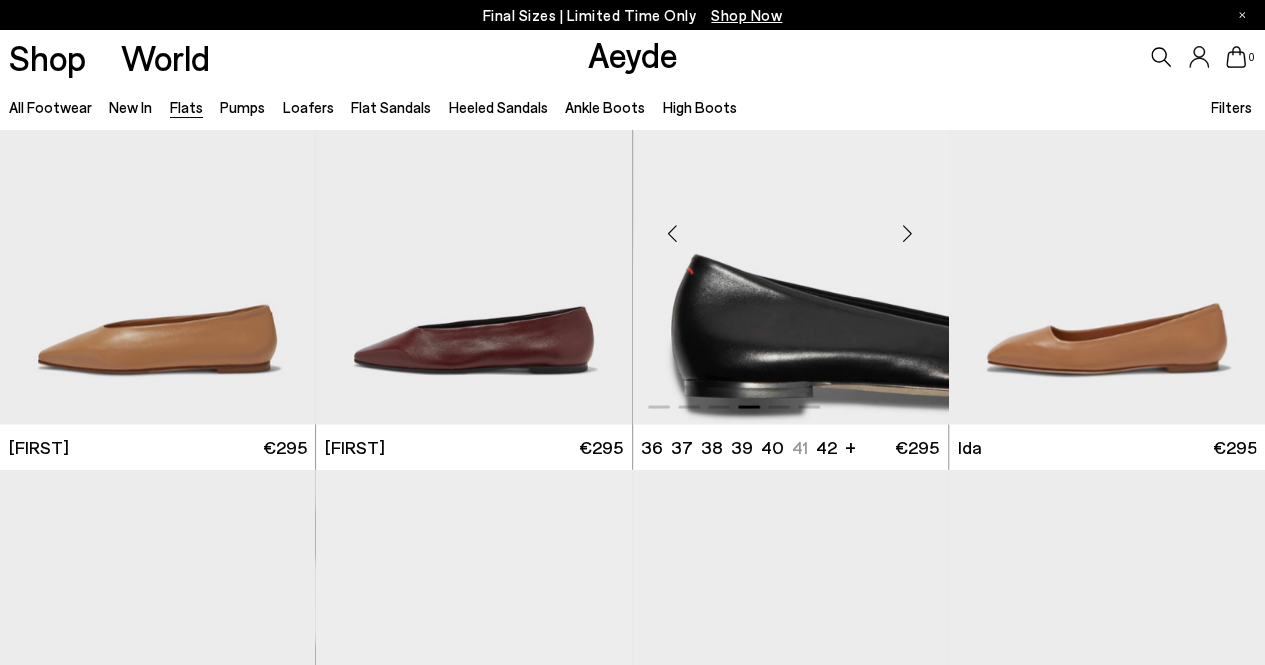 click at bounding box center (908, 234) 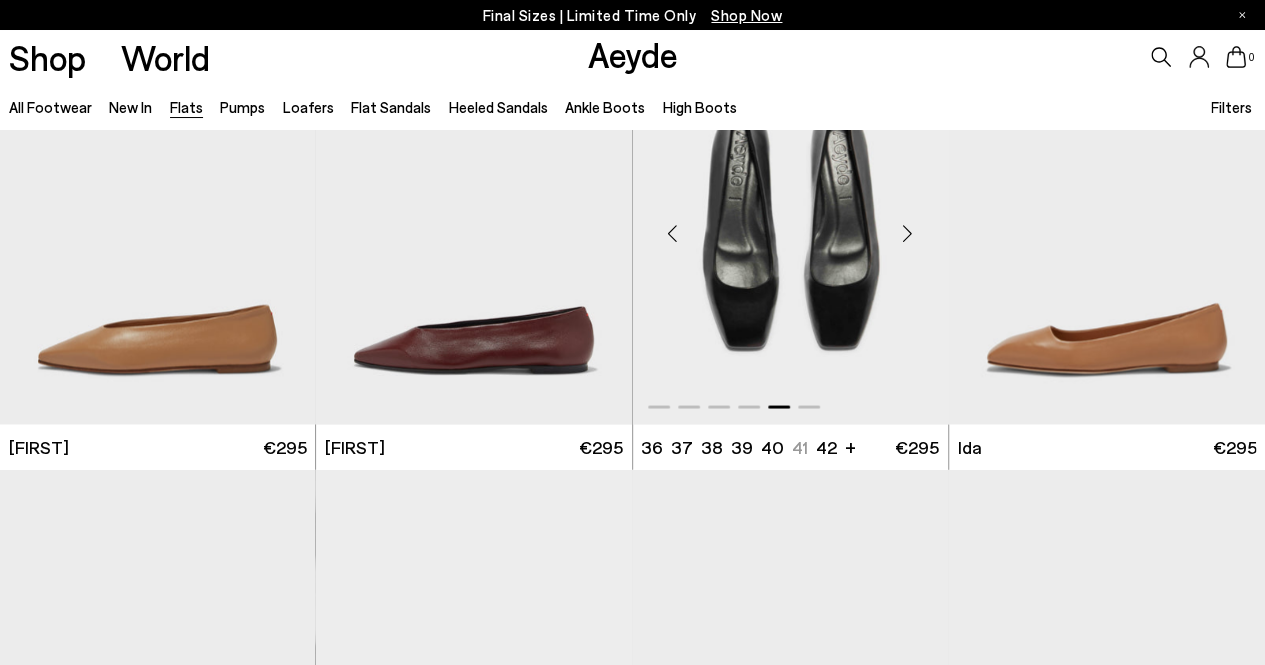 click at bounding box center [908, 234] 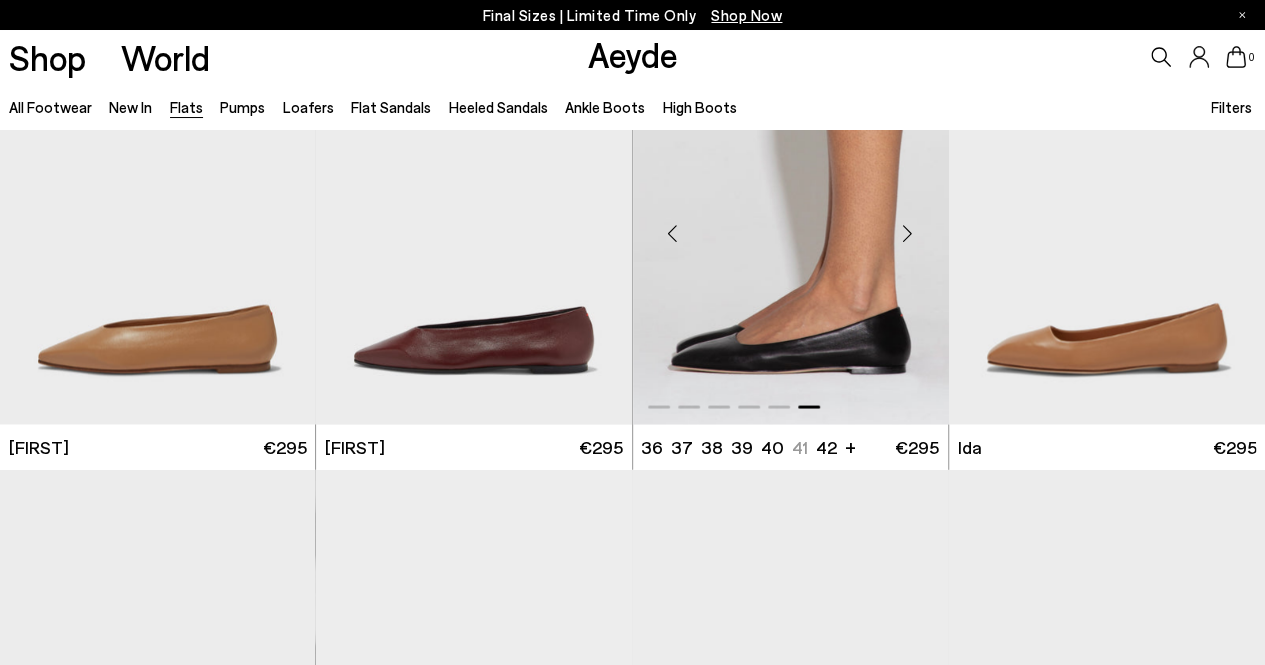 click at bounding box center (908, 234) 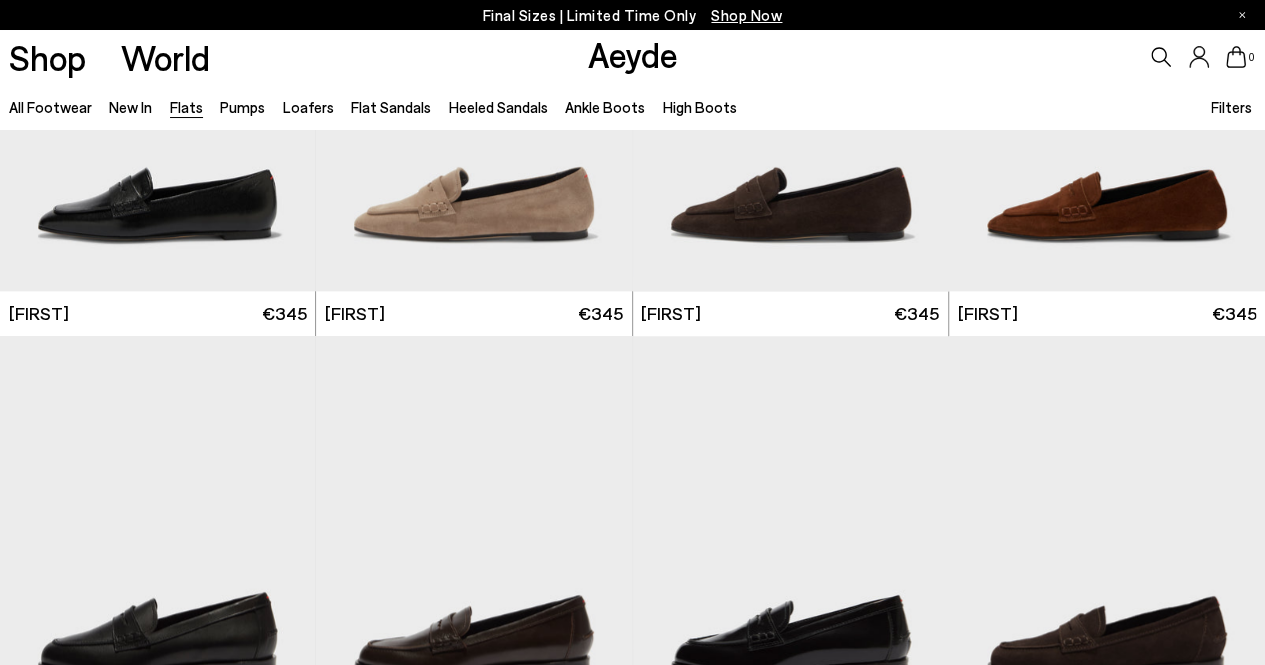 scroll, scrollTop: 8607, scrollLeft: 0, axis: vertical 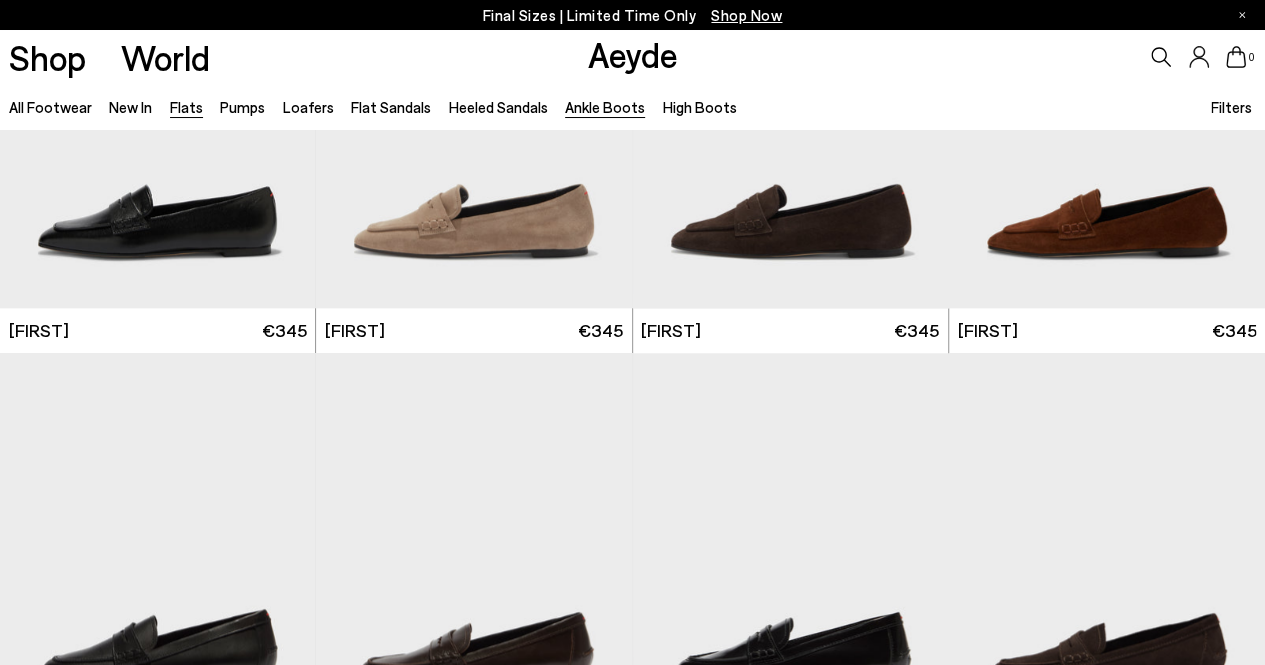 click on "Ankle Boots" at bounding box center [605, 107] 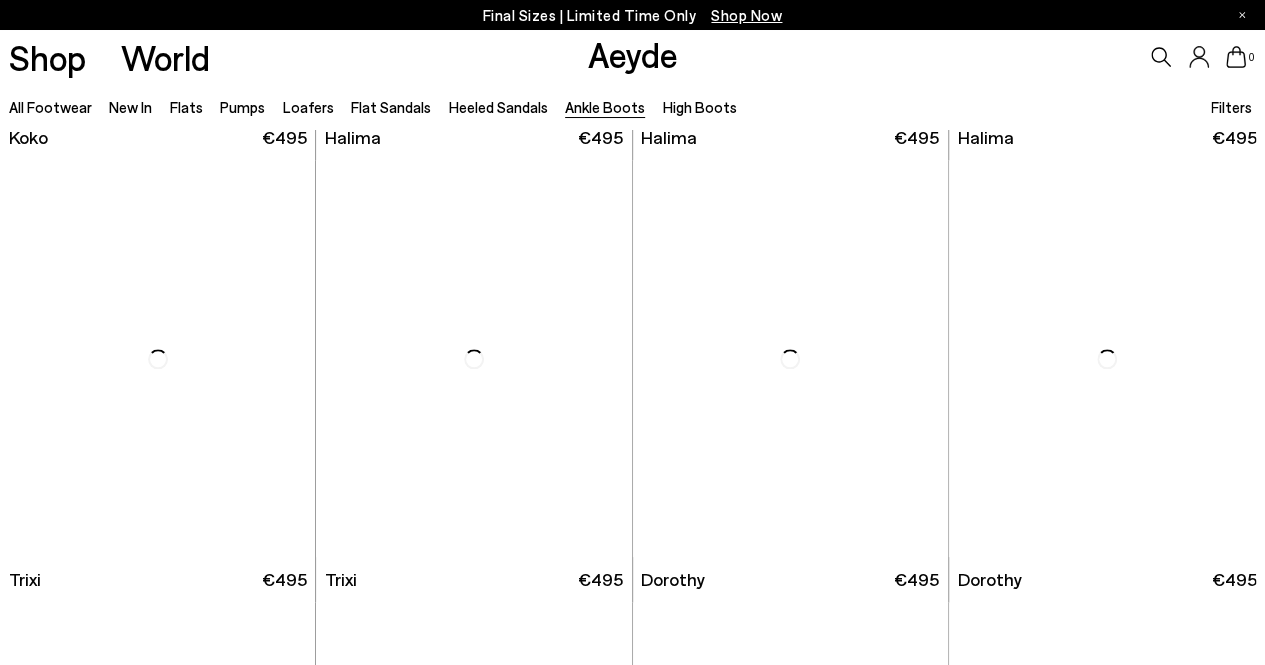 scroll, scrollTop: 853, scrollLeft: 0, axis: vertical 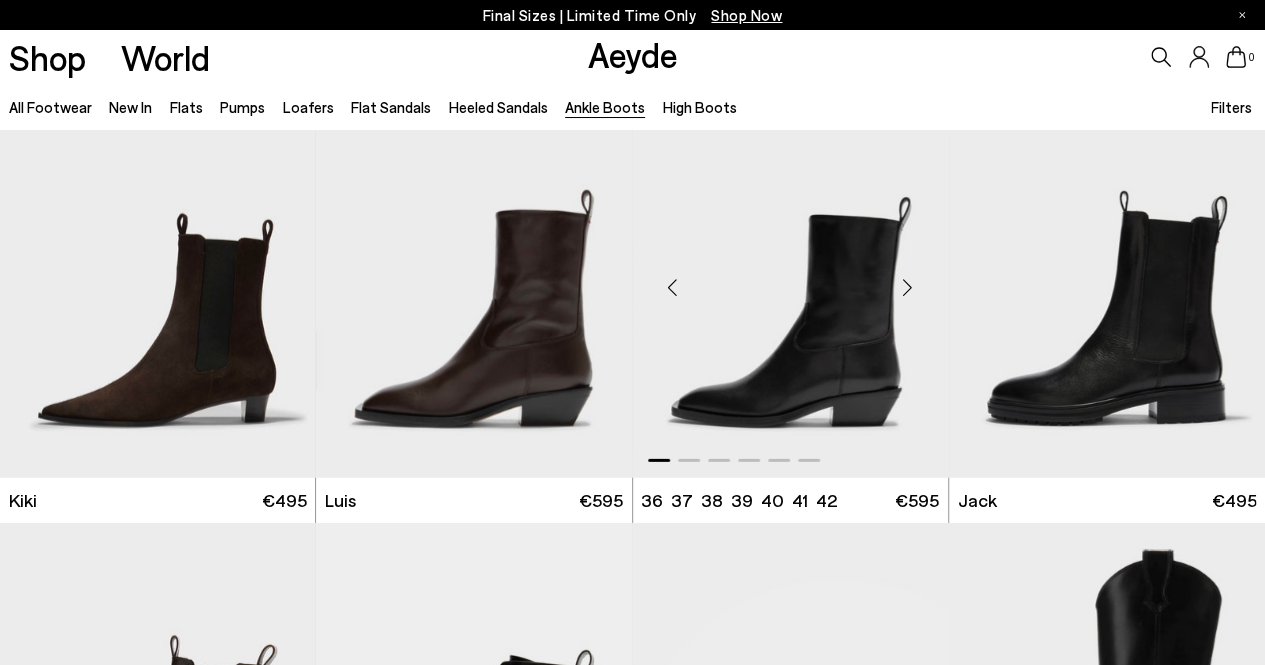 click at bounding box center (791, 279) 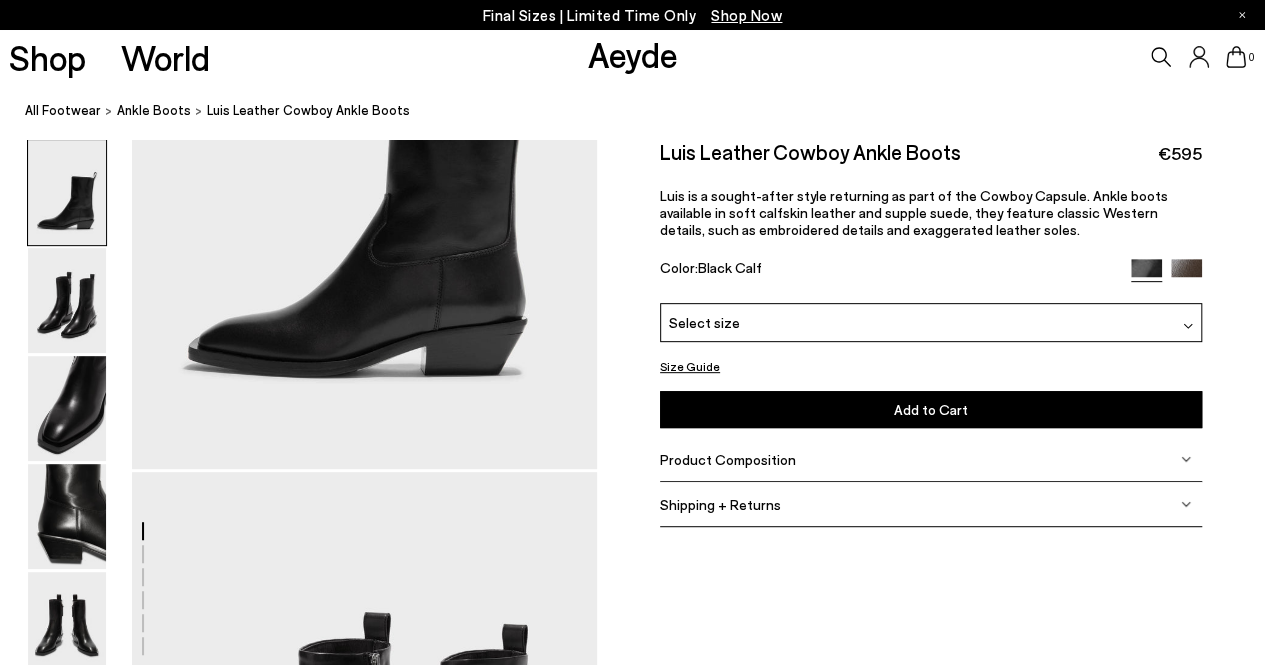 scroll, scrollTop: 0, scrollLeft: 0, axis: both 